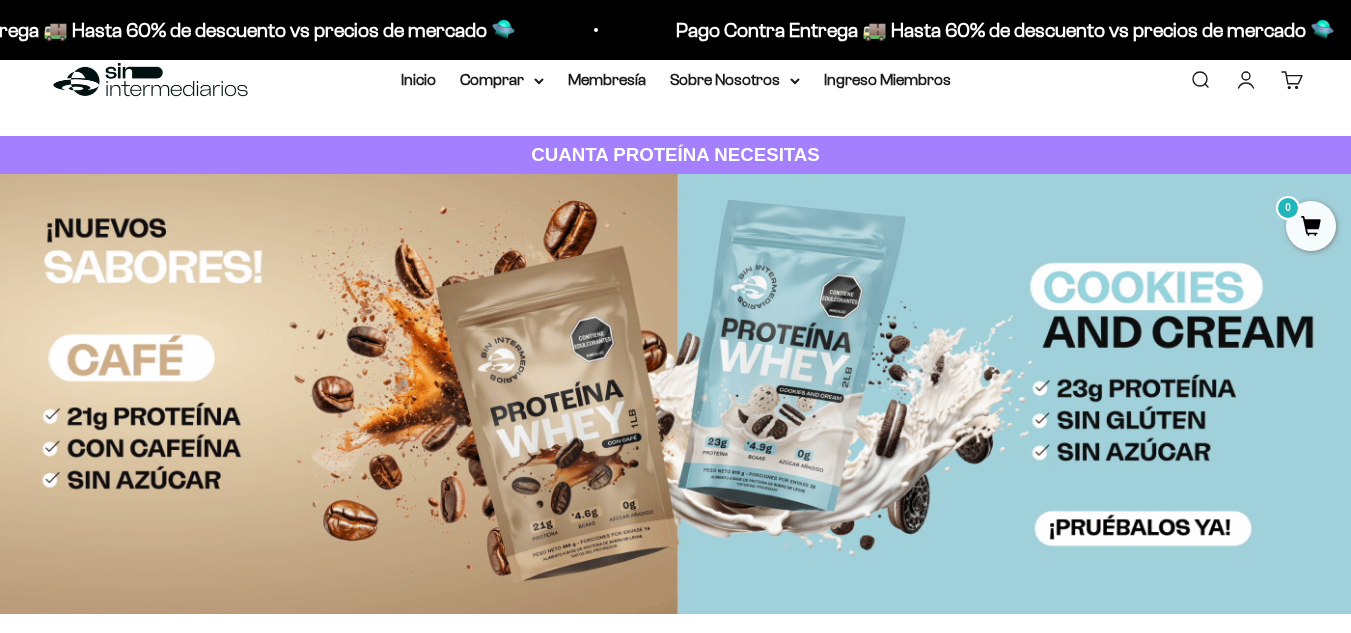 scroll, scrollTop: 0, scrollLeft: 0, axis: both 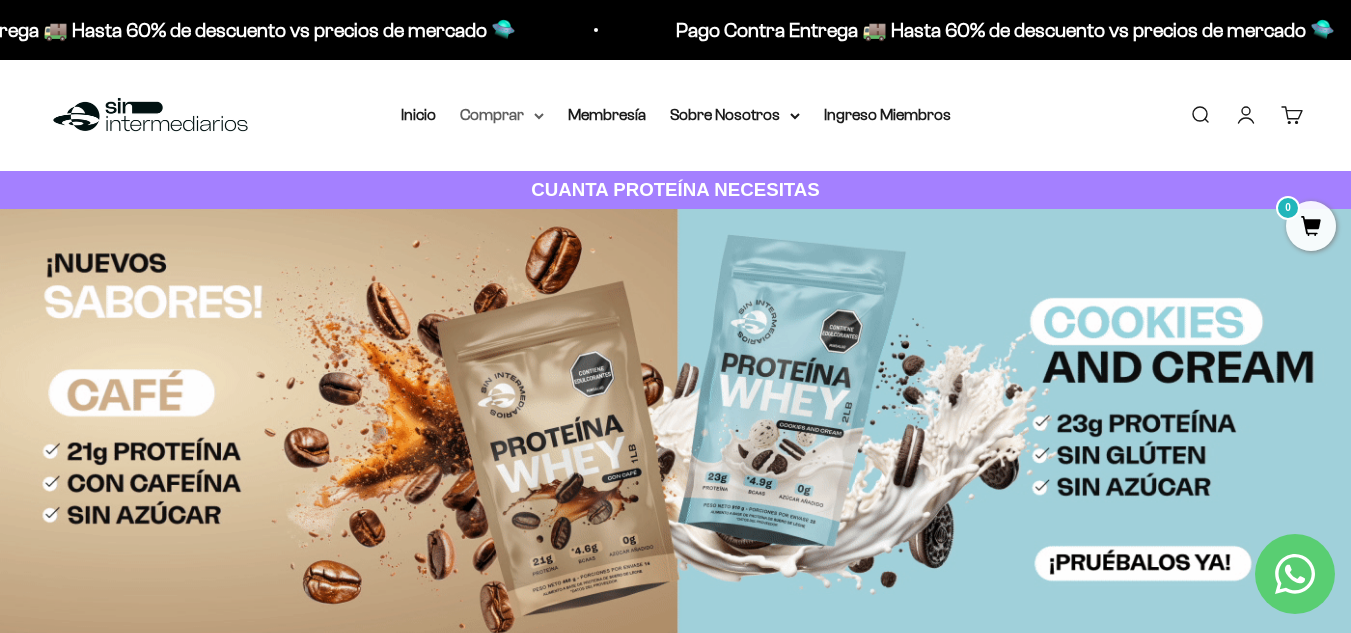 click on "Comprar" at bounding box center [502, 115] 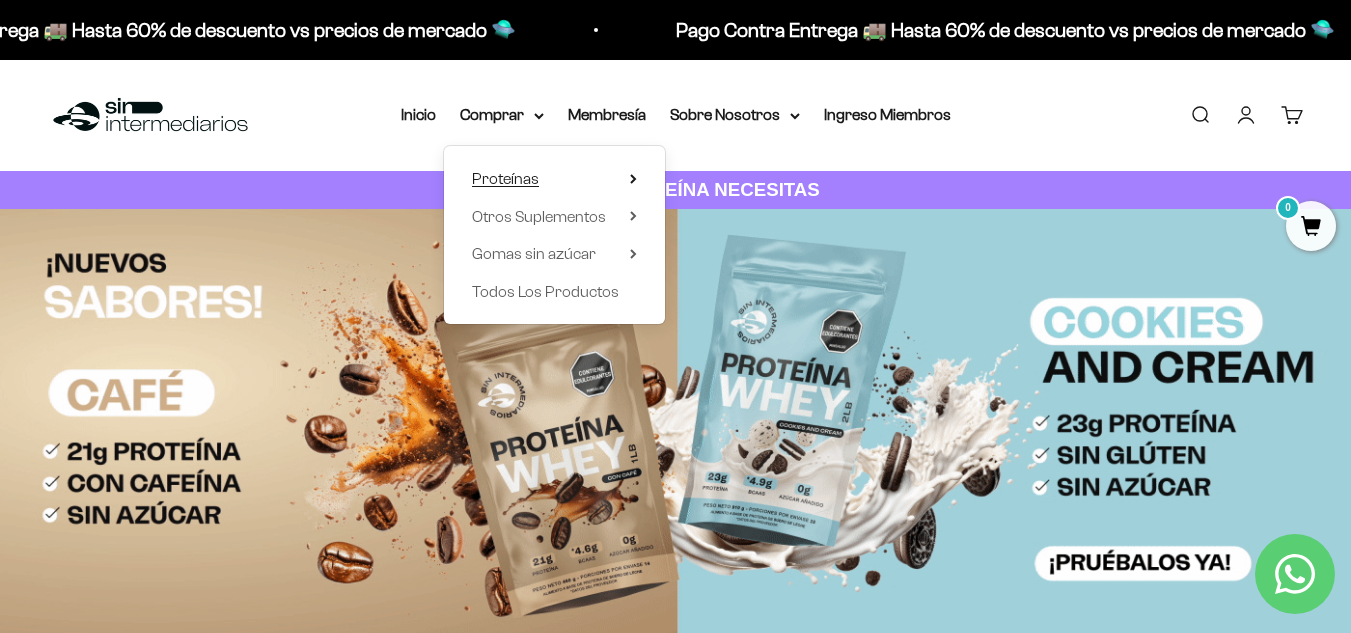 click on "Proteínas" at bounding box center (505, 178) 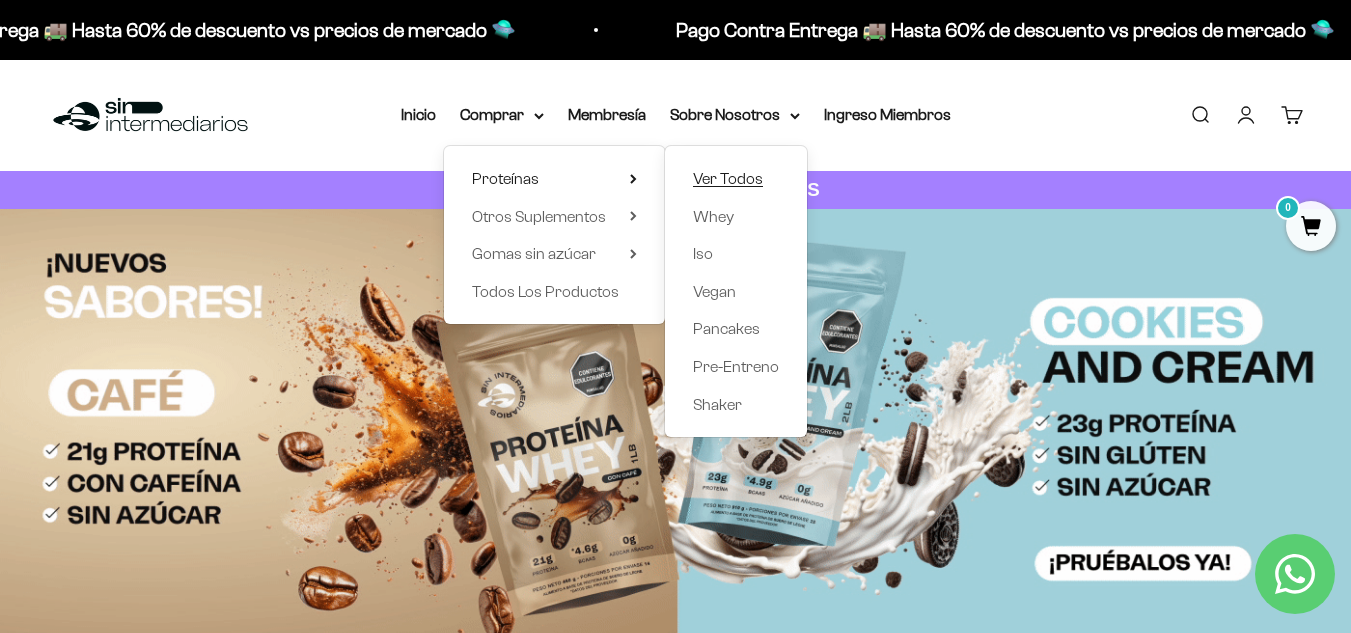 click on "Ver Todos" at bounding box center [728, 178] 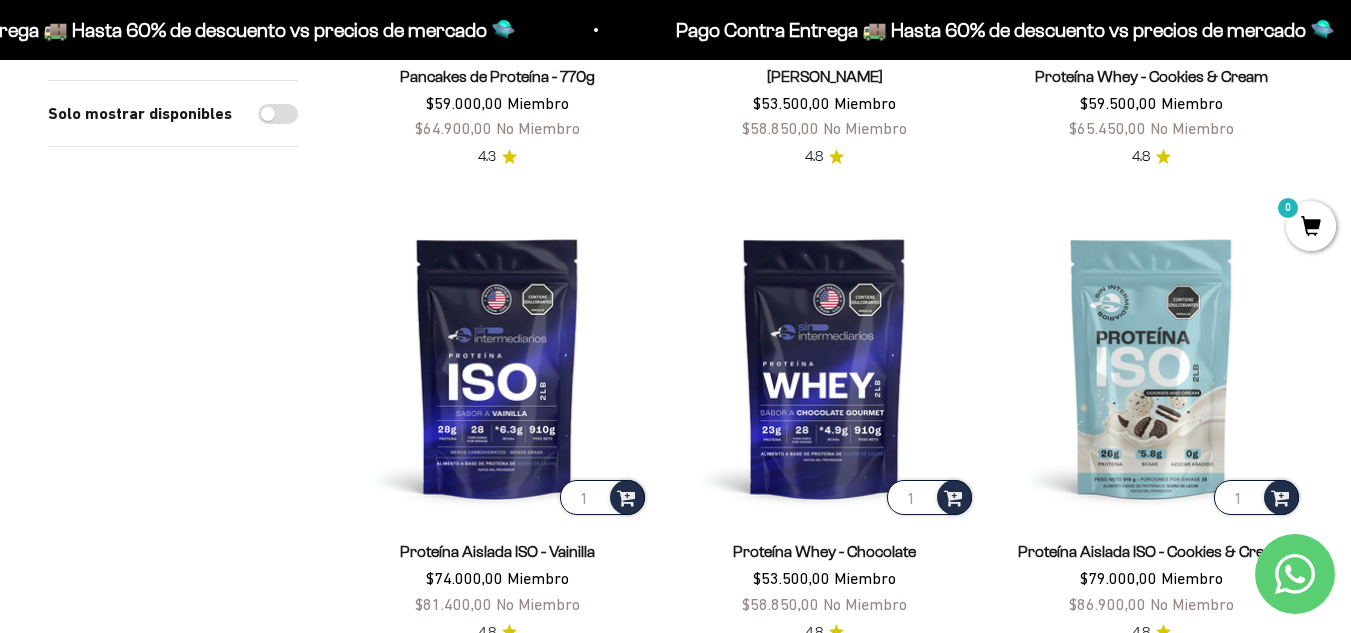 scroll, scrollTop: 600, scrollLeft: 0, axis: vertical 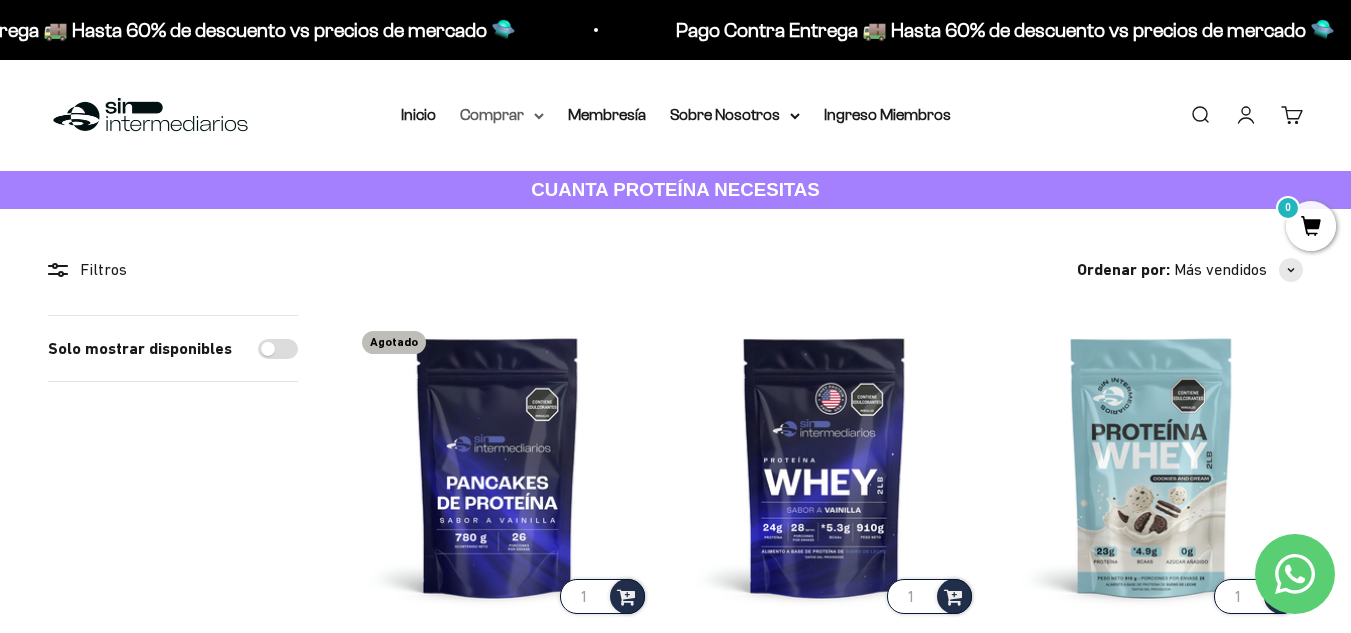 click on "Comprar" at bounding box center (502, 115) 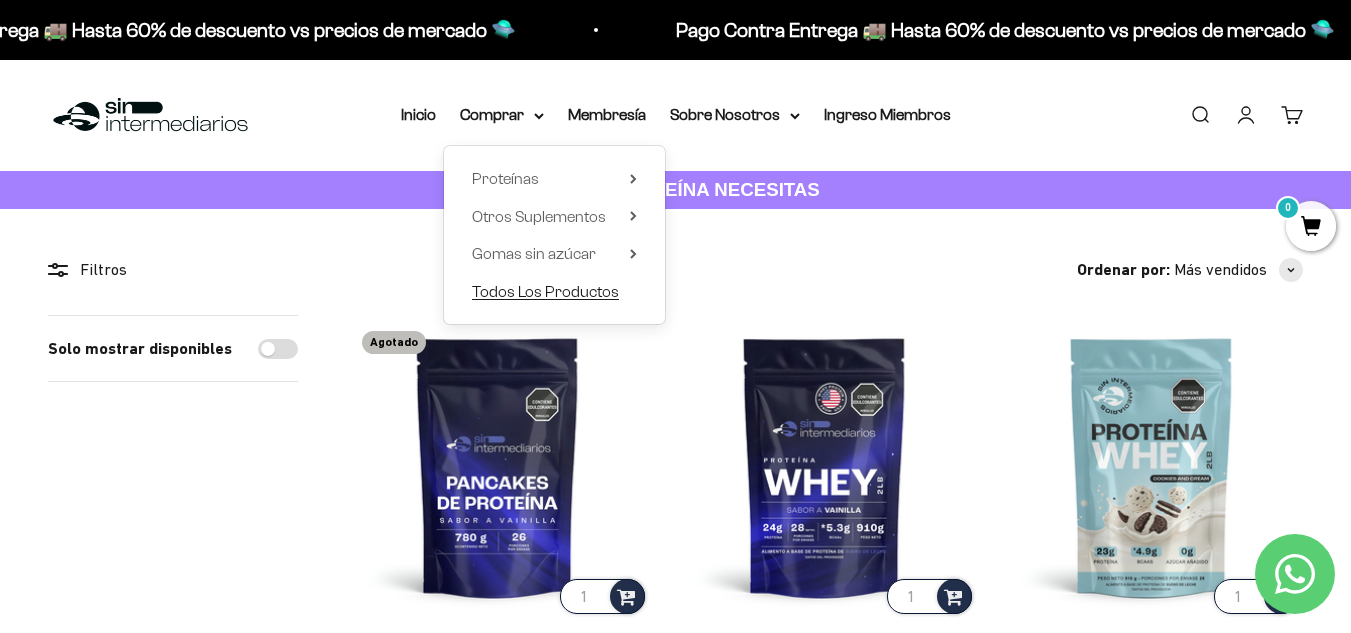 click on "Todos Los Productos" at bounding box center [545, 292] 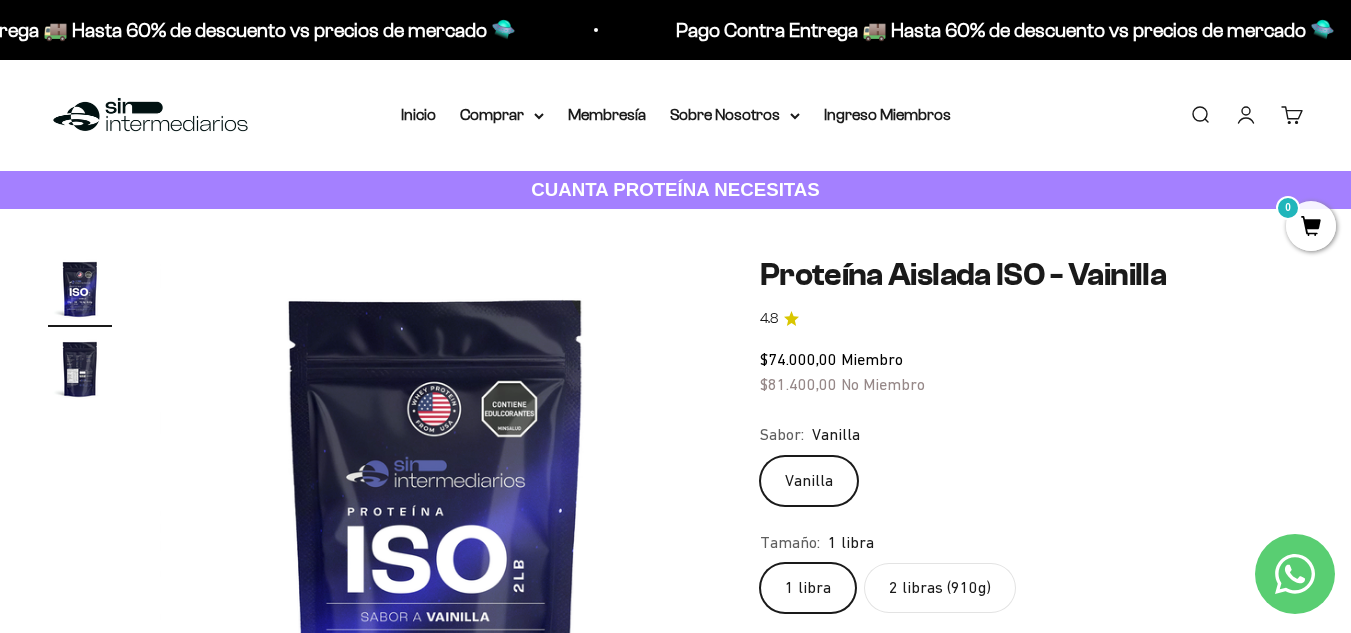 scroll, scrollTop: 0, scrollLeft: 0, axis: both 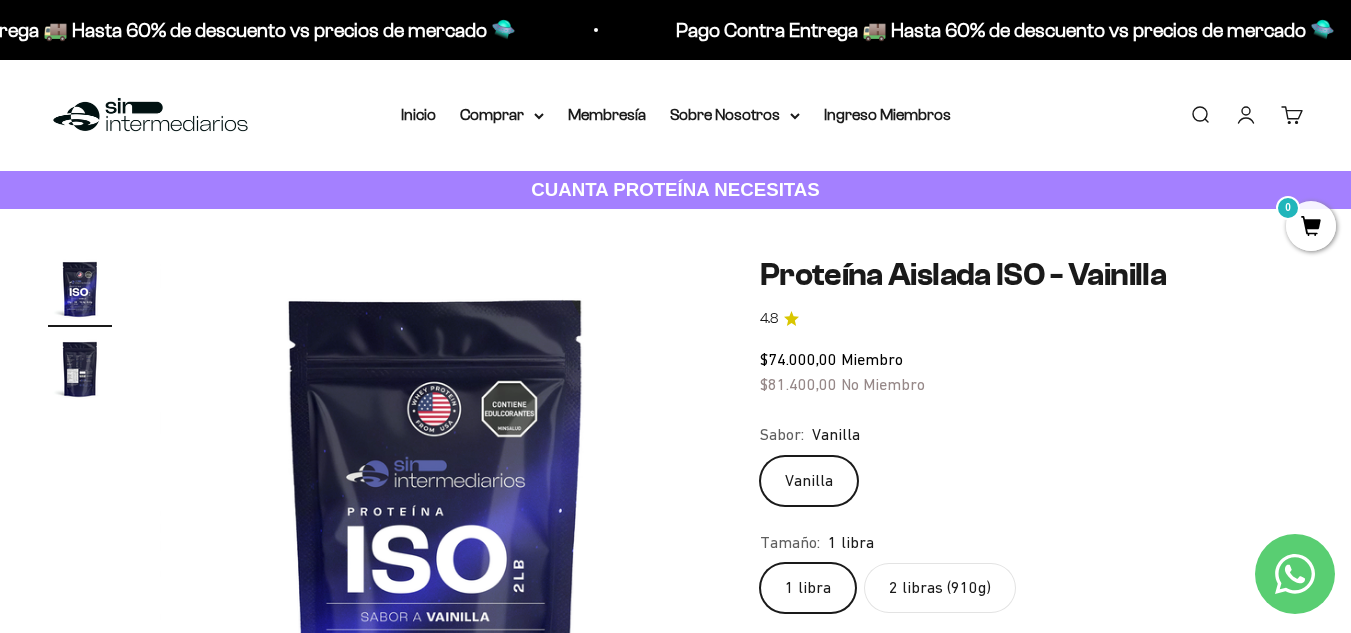 click at bounding box center [80, 369] 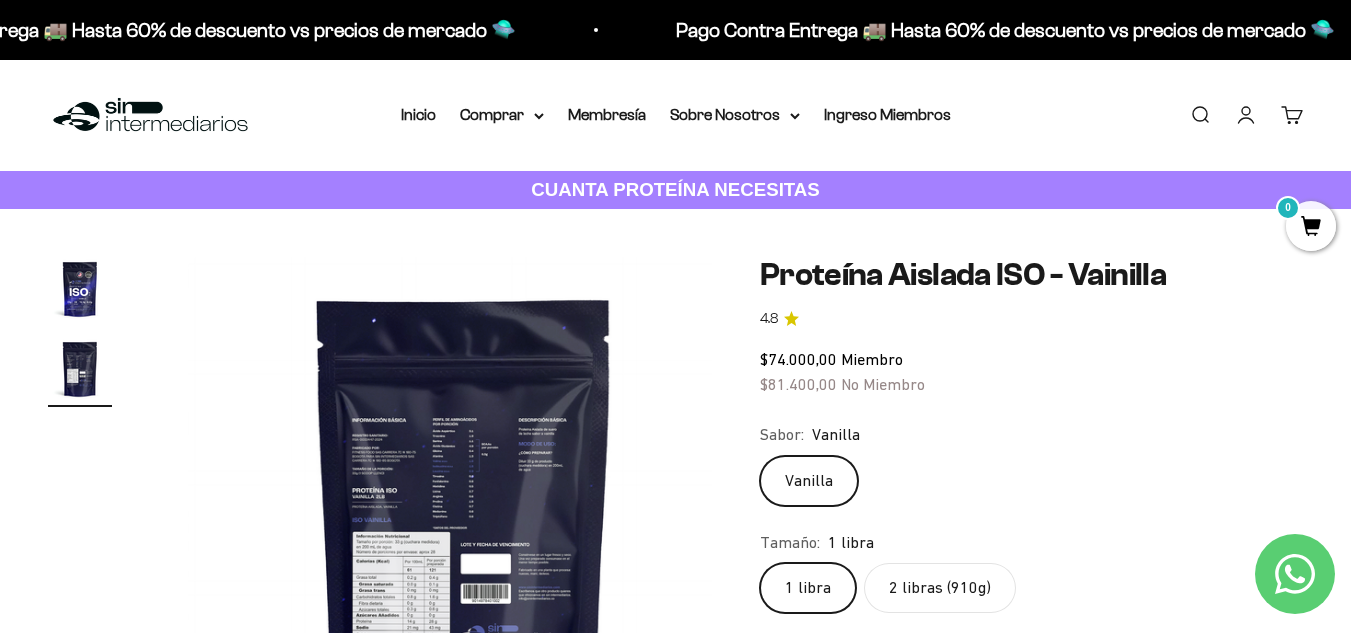 scroll, scrollTop: 0, scrollLeft: 564, axis: horizontal 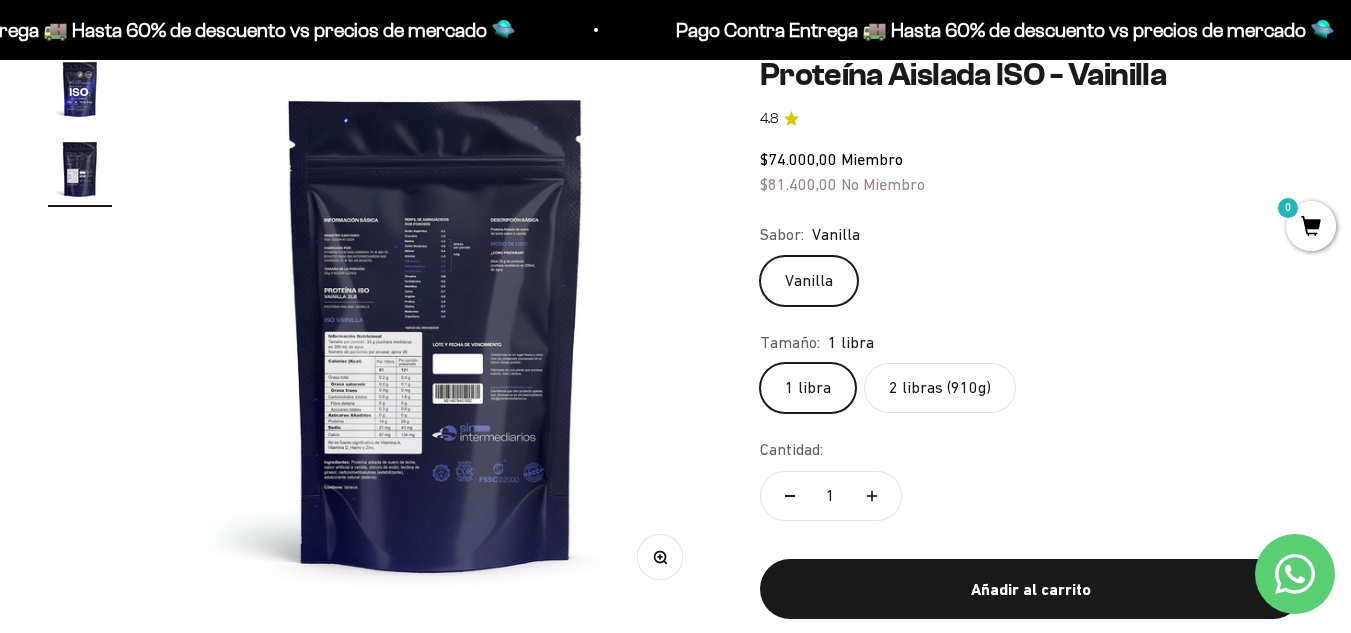 click at bounding box center [436, 333] 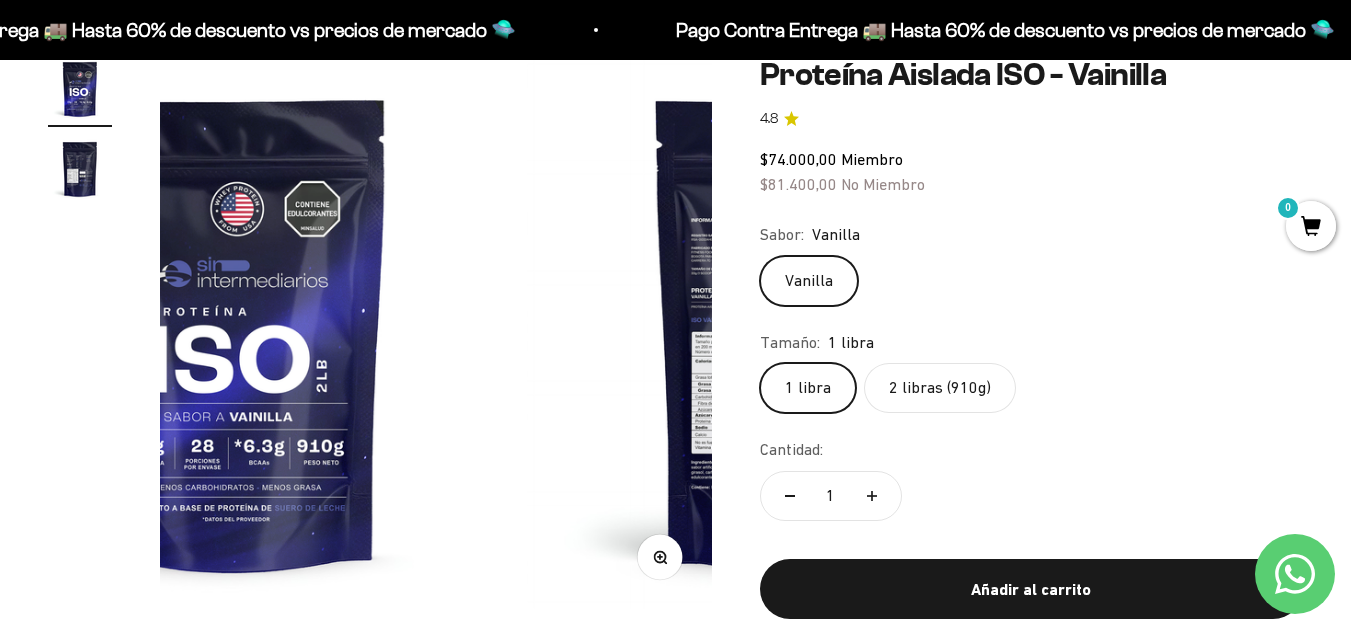 scroll, scrollTop: 0, scrollLeft: 0, axis: both 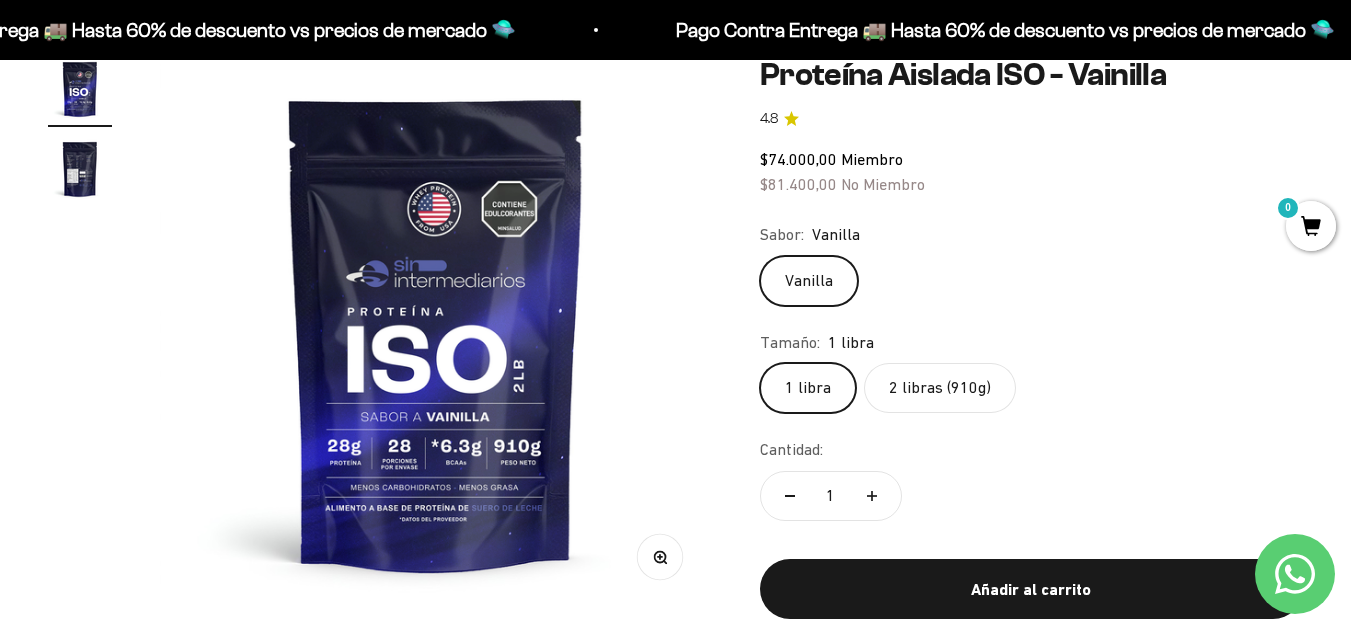click on "2 libras (910g)" 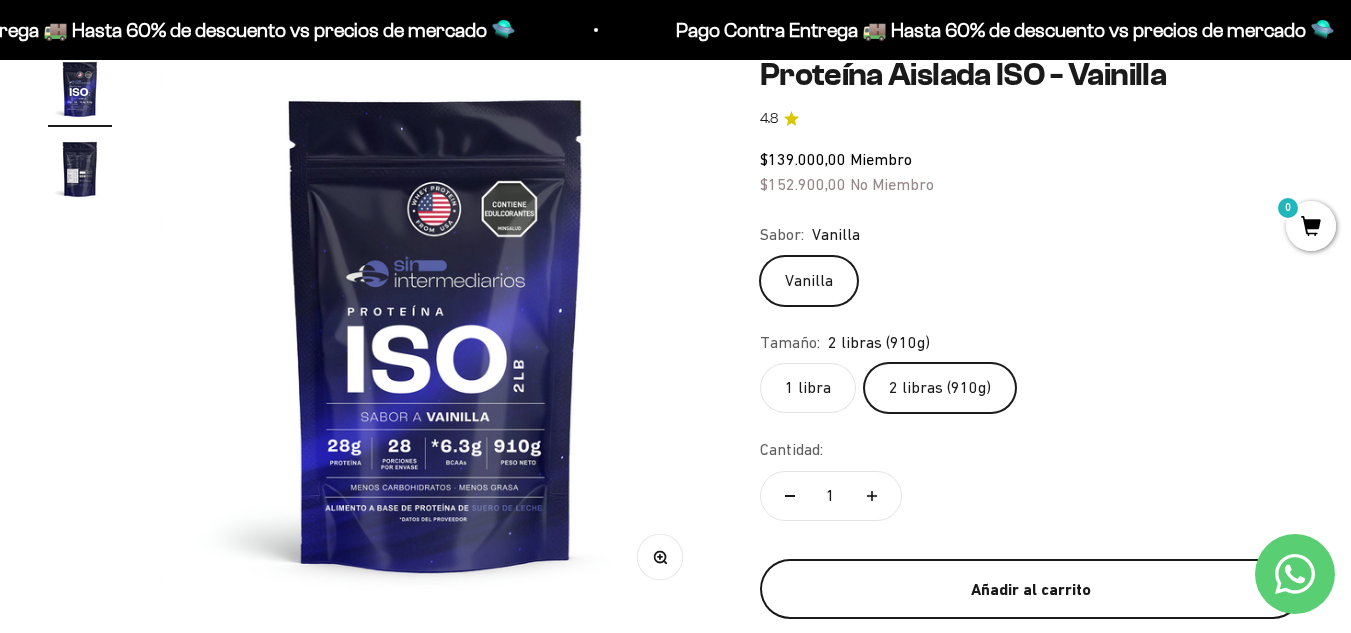 click on "Añadir al carrito" at bounding box center (1031, 590) 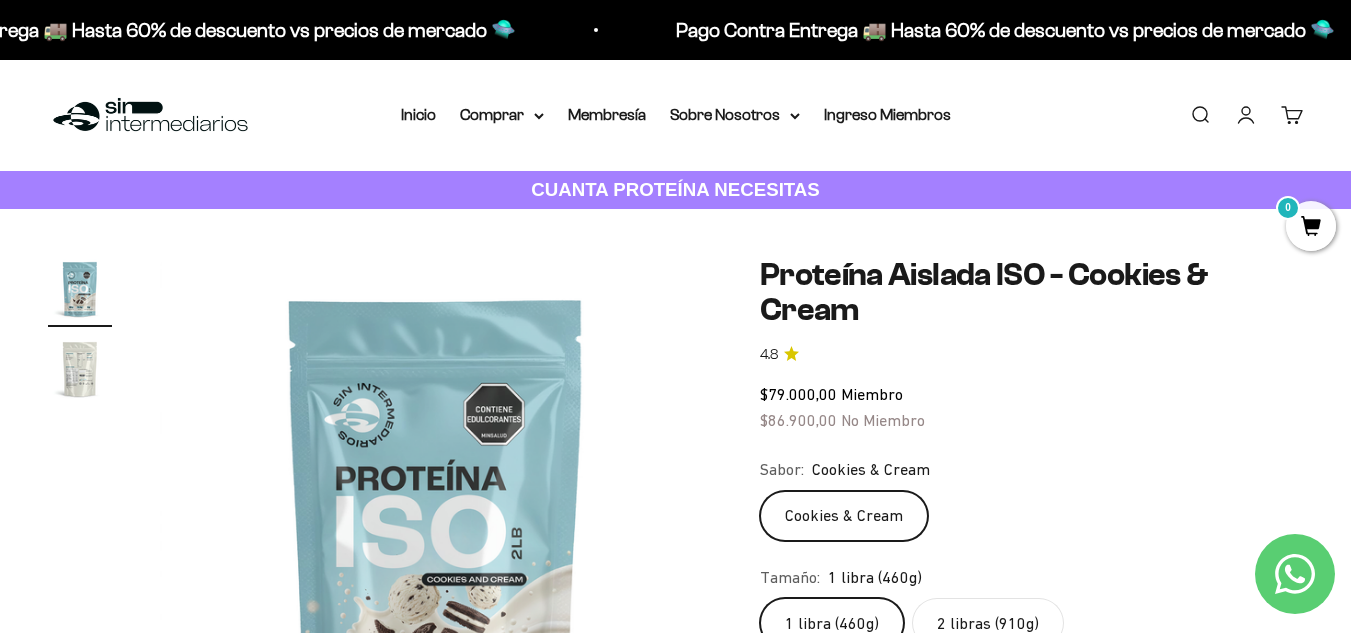 scroll, scrollTop: 0, scrollLeft: 0, axis: both 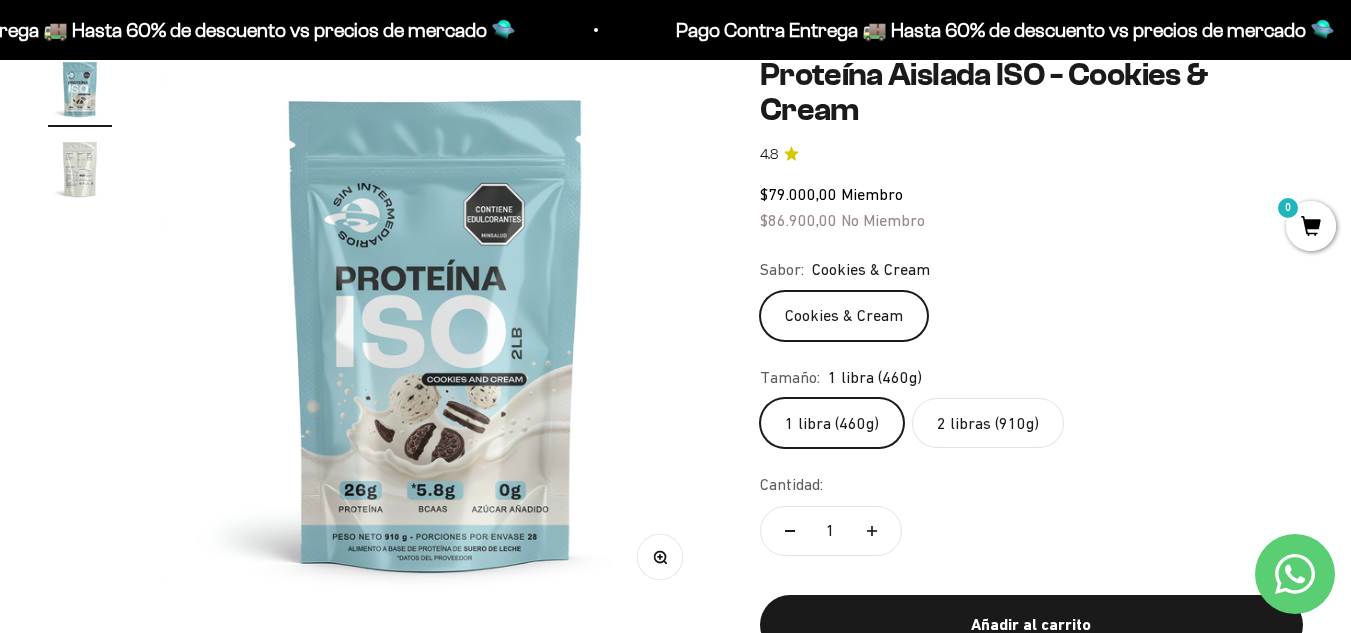 click at bounding box center (80, 169) 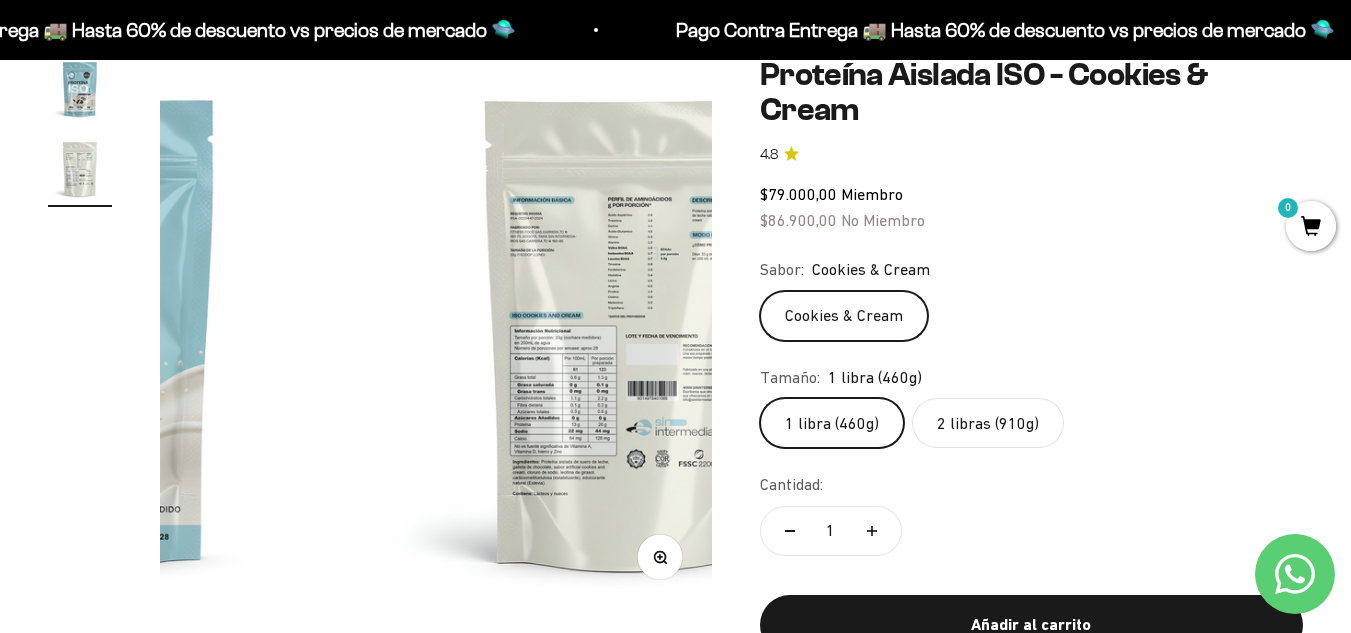 scroll, scrollTop: 0, scrollLeft: 564, axis: horizontal 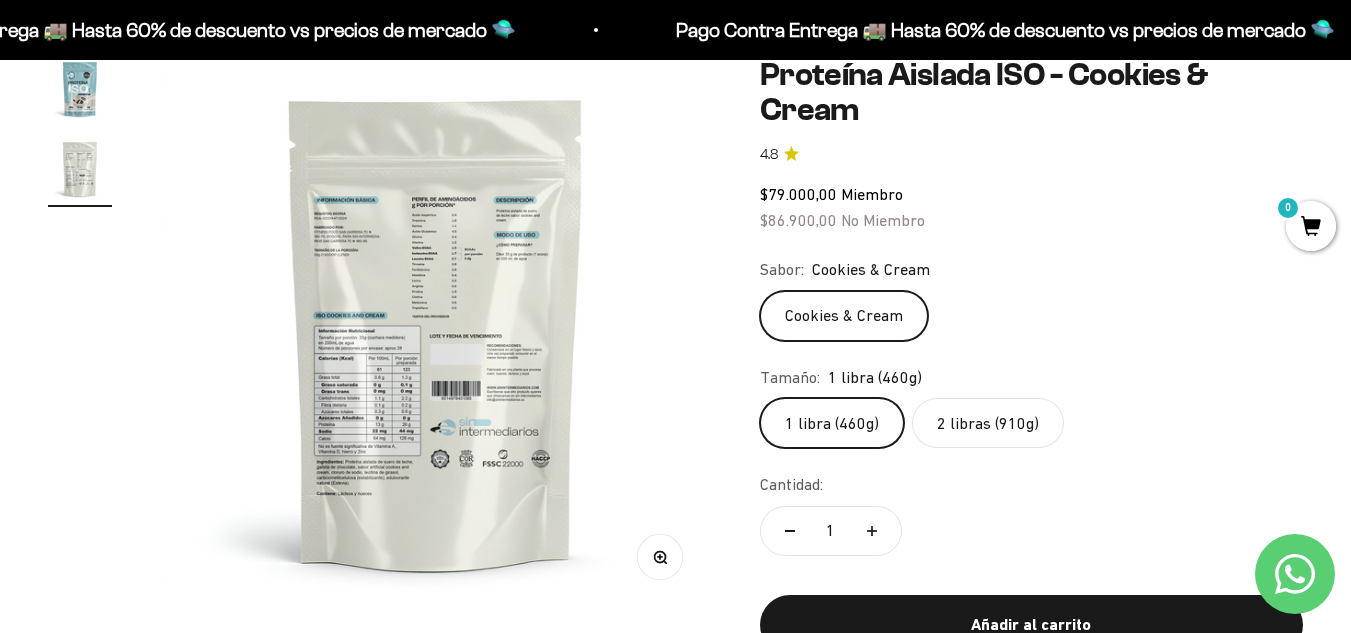click at bounding box center (436, 333) 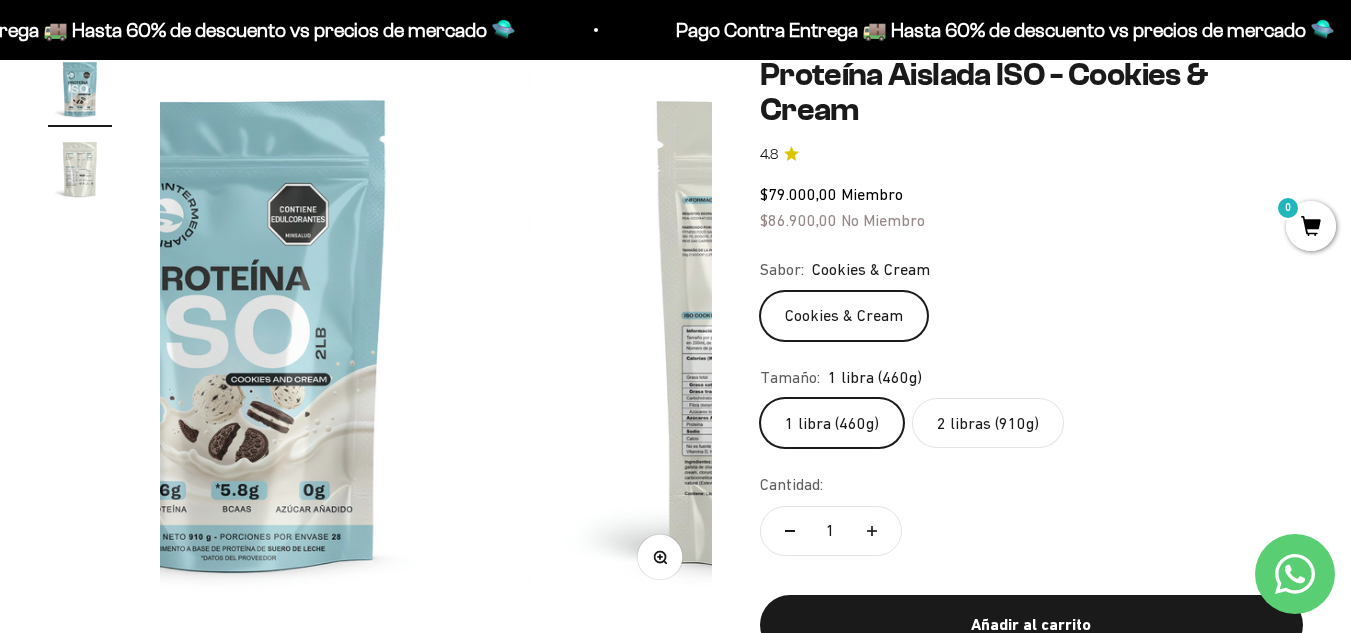 scroll, scrollTop: 0, scrollLeft: 0, axis: both 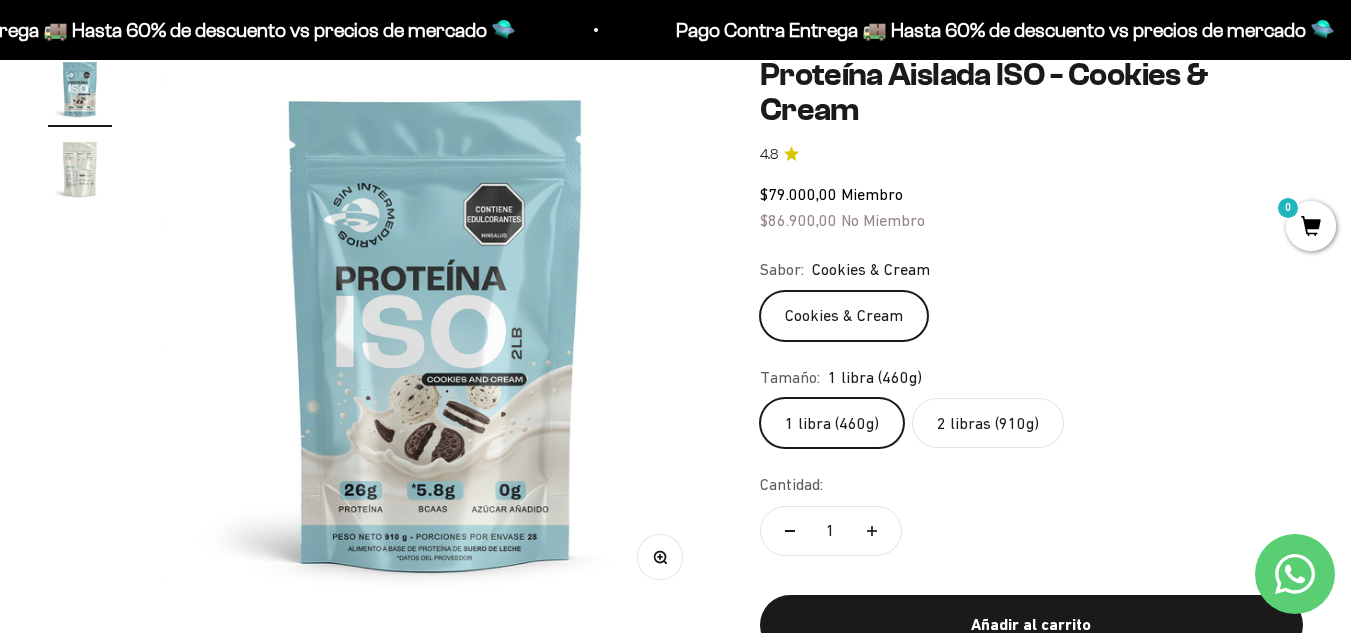 click on "1 libra (460g)" 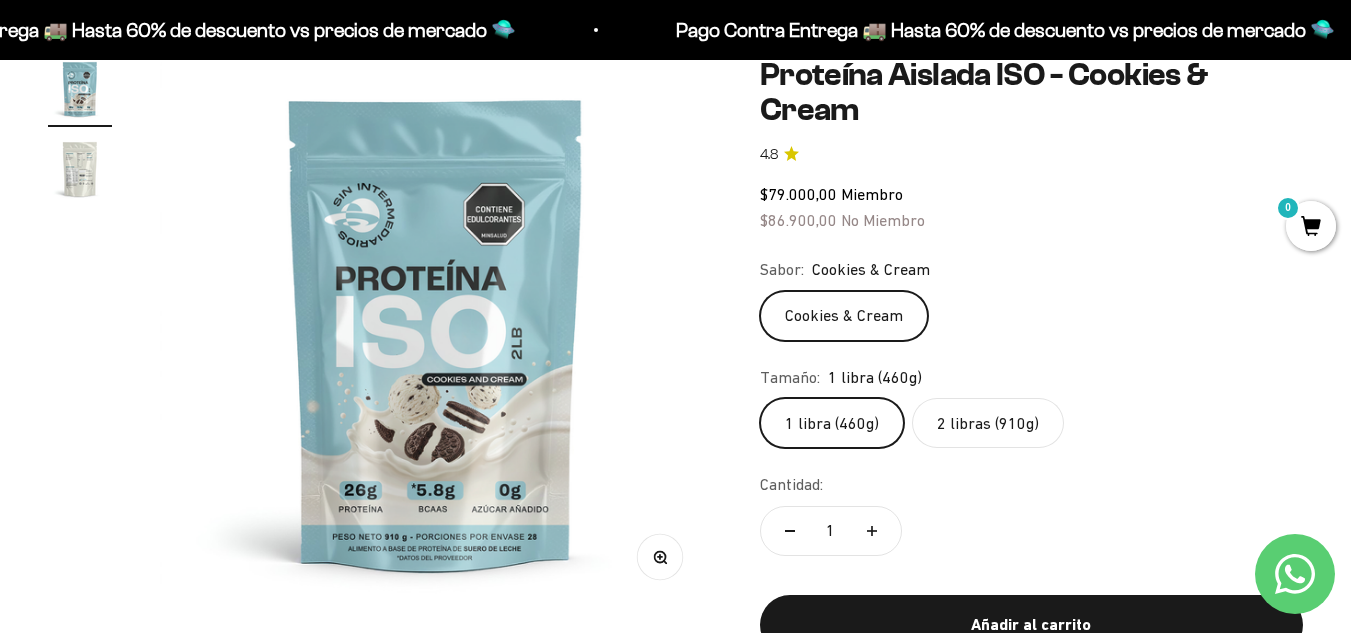 click on "2 libras (910g)" 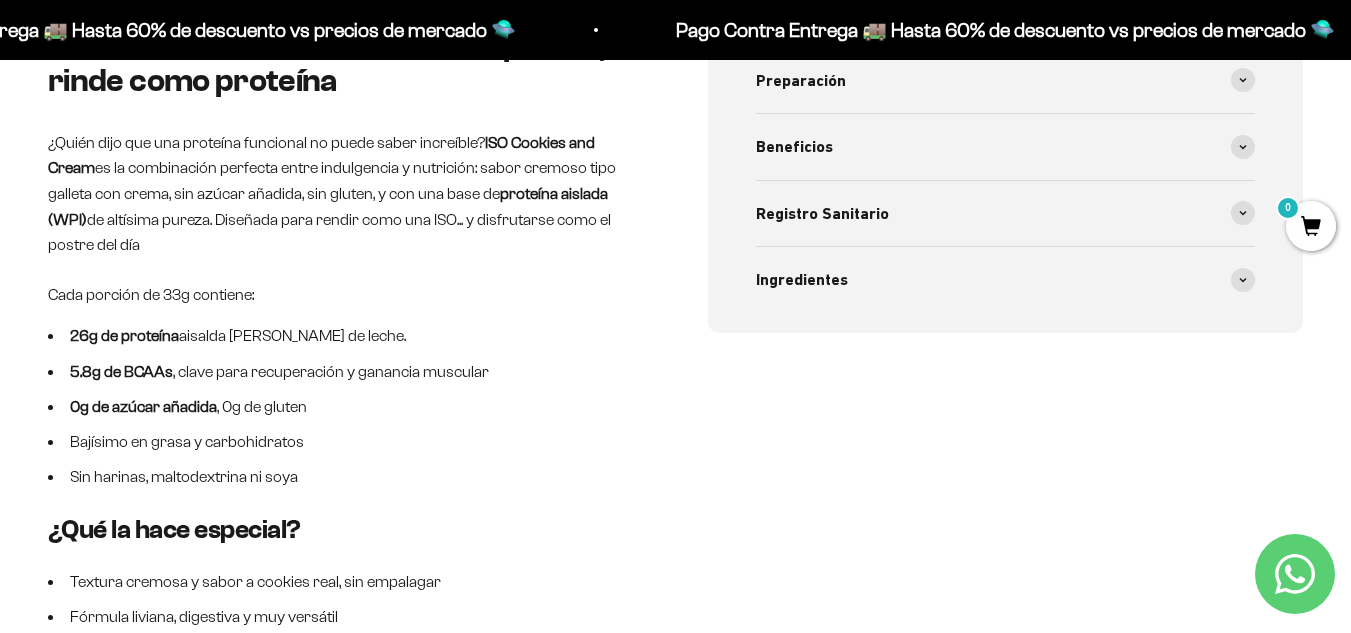 scroll, scrollTop: 900, scrollLeft: 0, axis: vertical 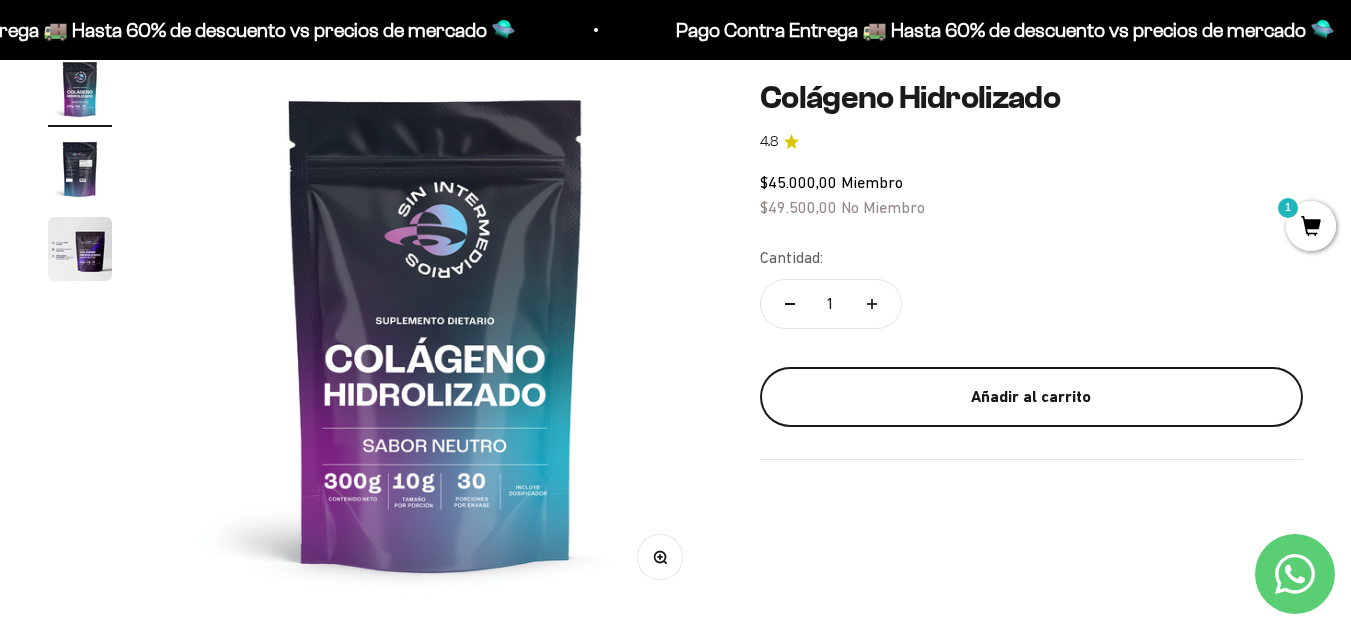 click on "Añadir al carrito" at bounding box center [1031, 397] 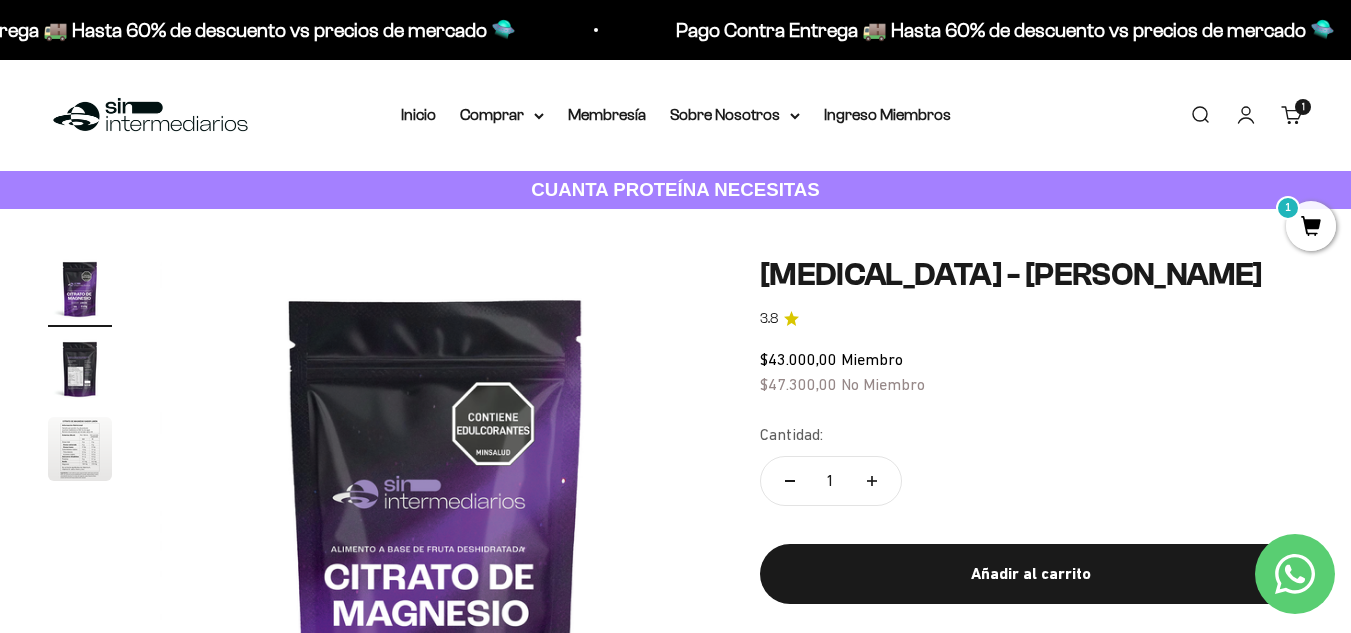 scroll, scrollTop: 0, scrollLeft: 0, axis: both 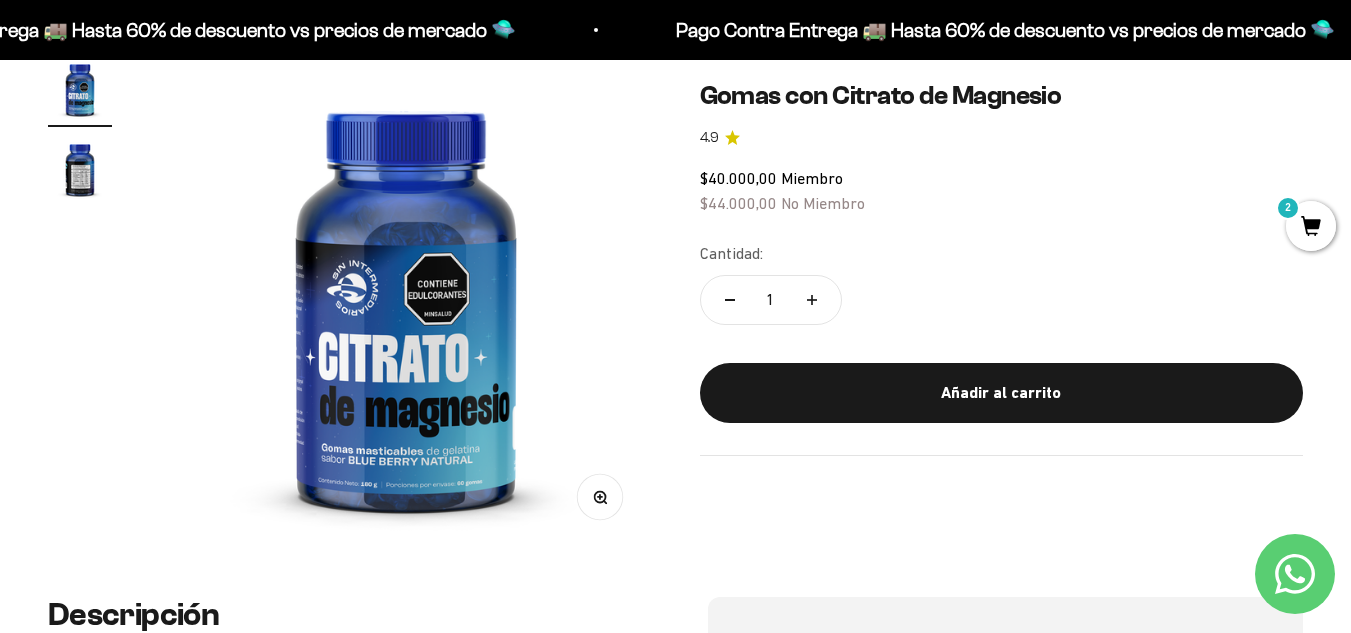 click on "2" at bounding box center (1311, 226) 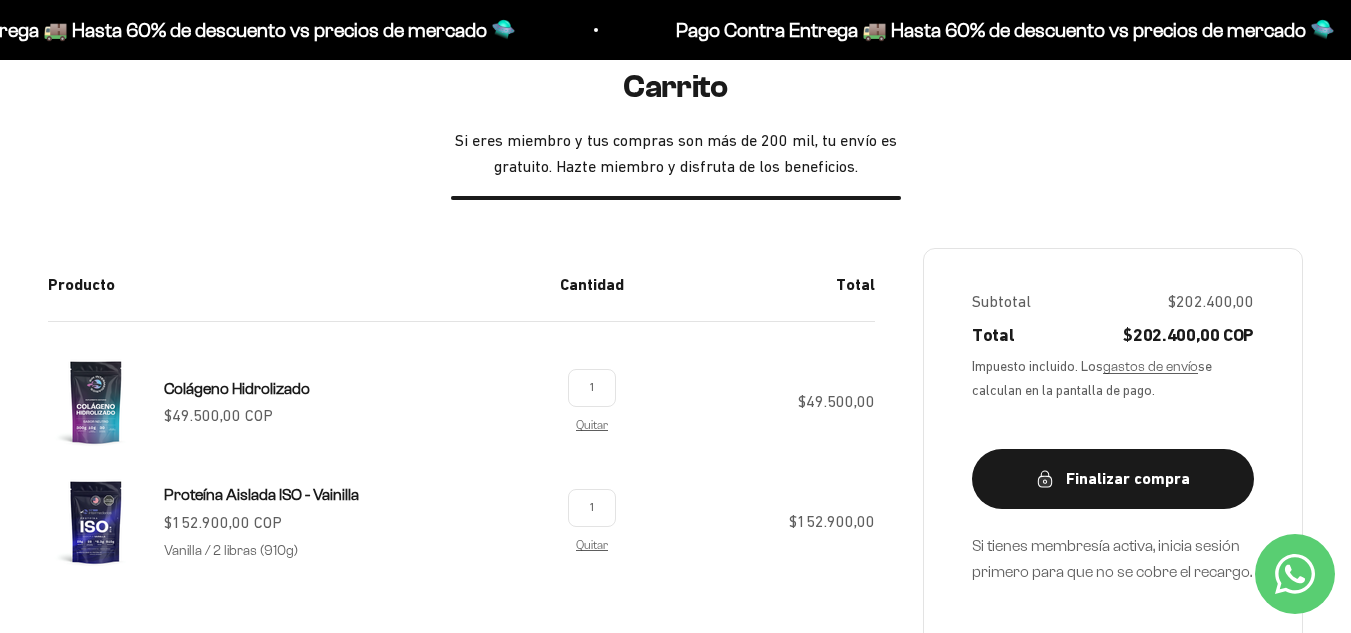 scroll, scrollTop: 0, scrollLeft: 0, axis: both 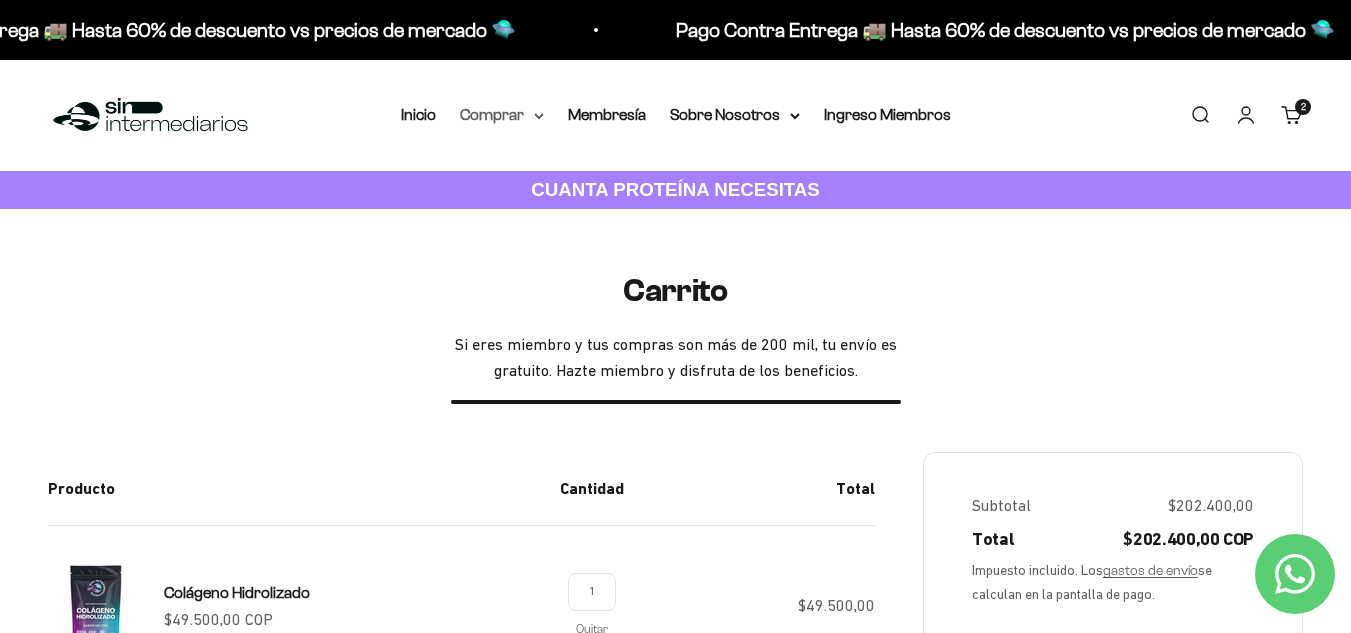 click on "Comprar" at bounding box center [502, 115] 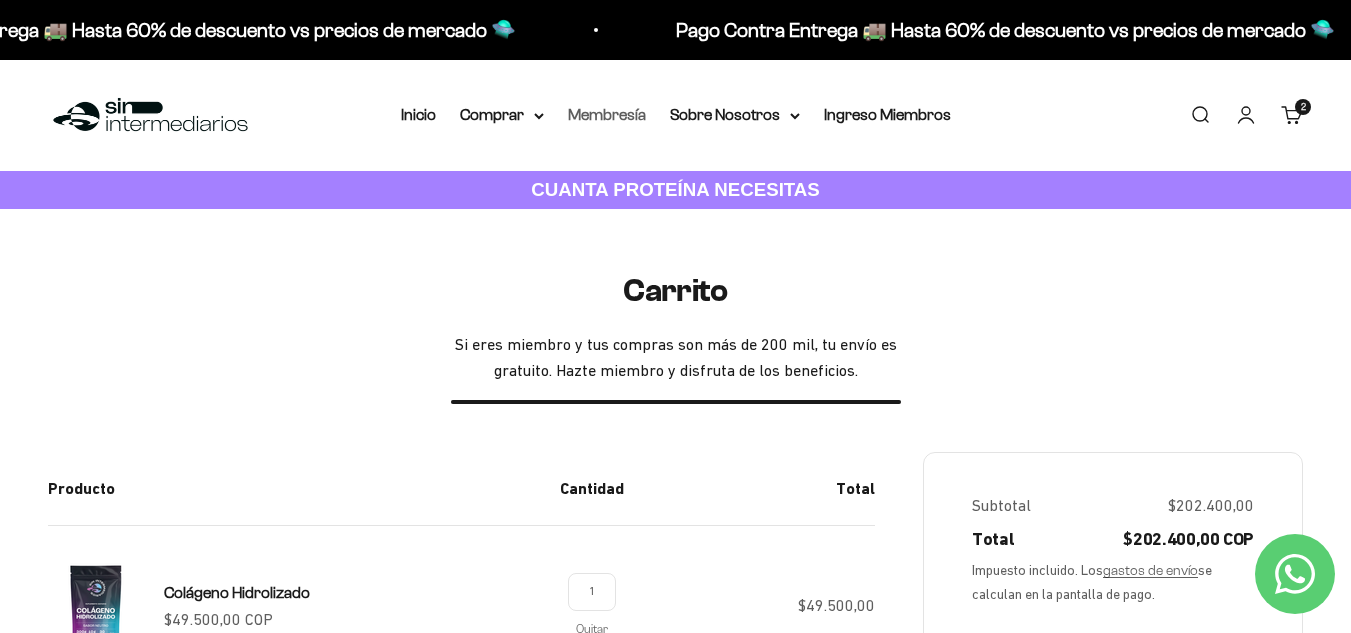 click on "Membresía" at bounding box center (607, 114) 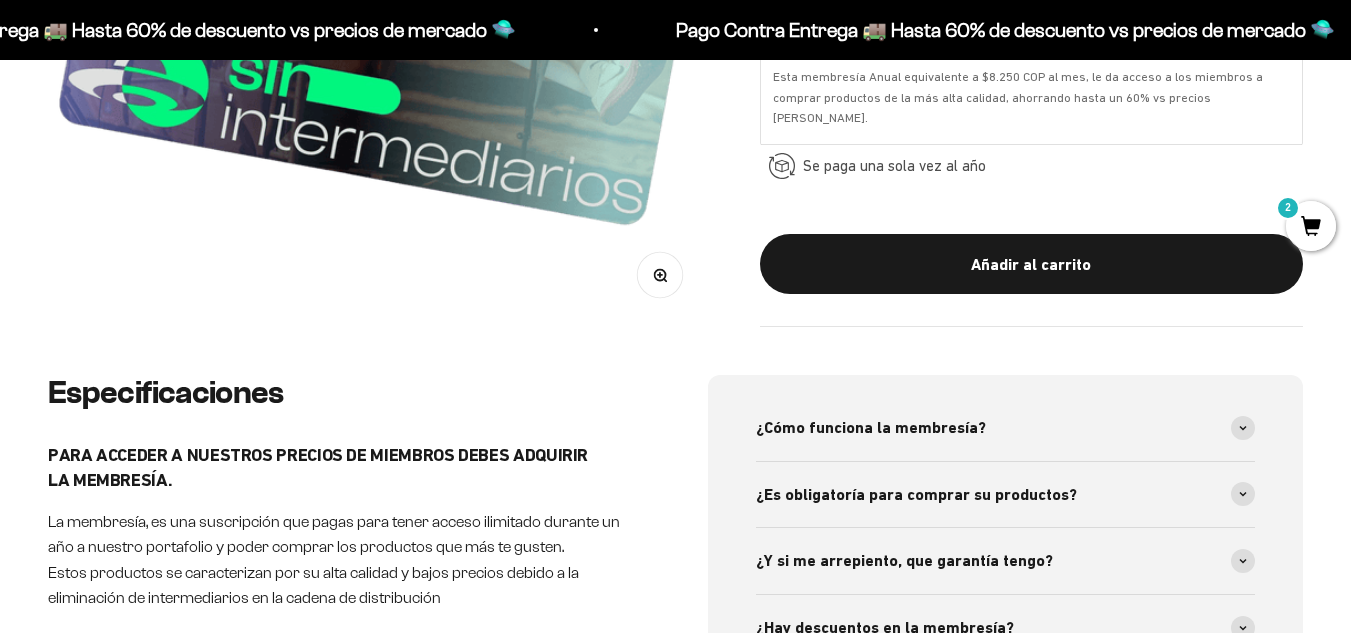 scroll, scrollTop: 300, scrollLeft: 0, axis: vertical 